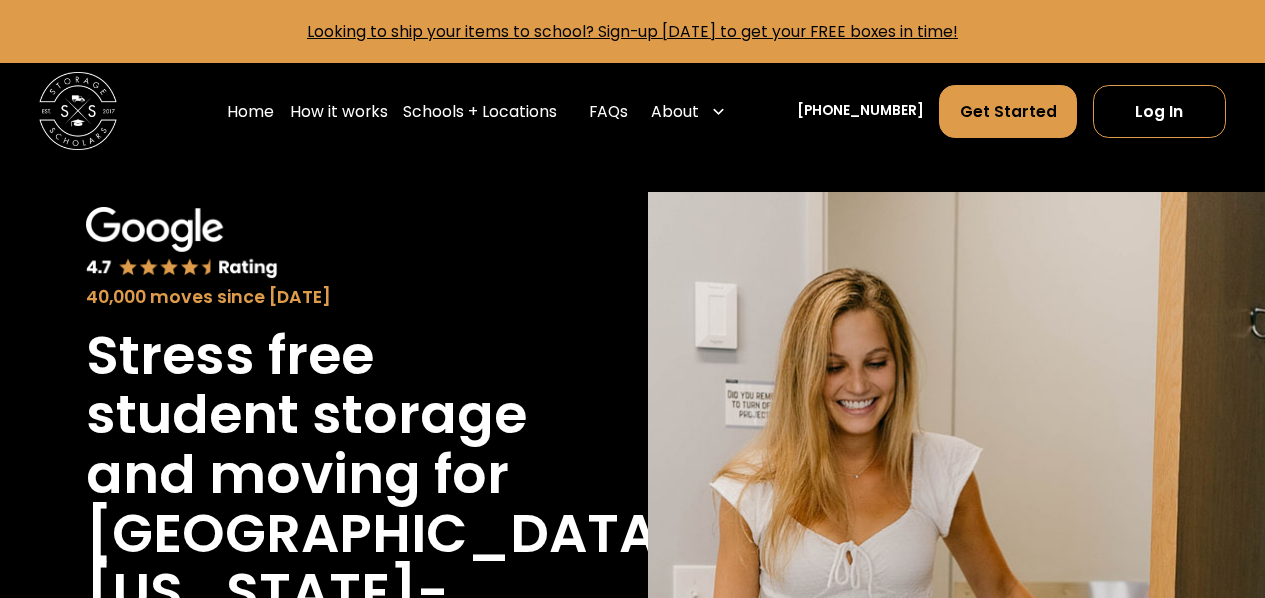 scroll, scrollTop: 0, scrollLeft: 0, axis: both 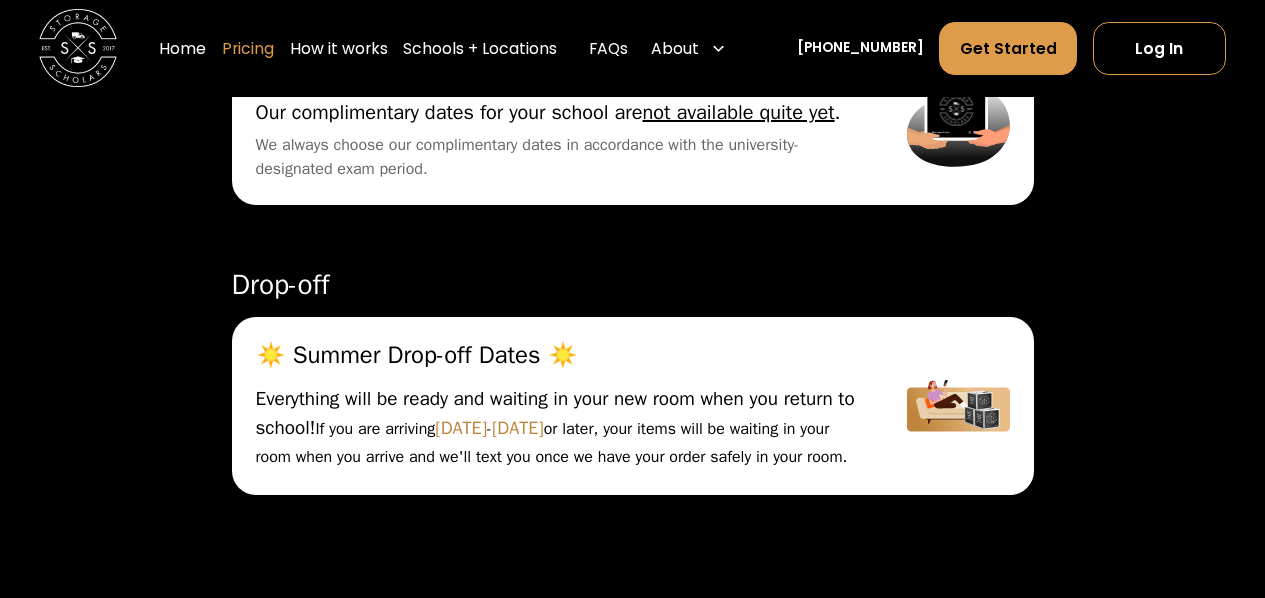 click on "Pricing" at bounding box center [248, 49] 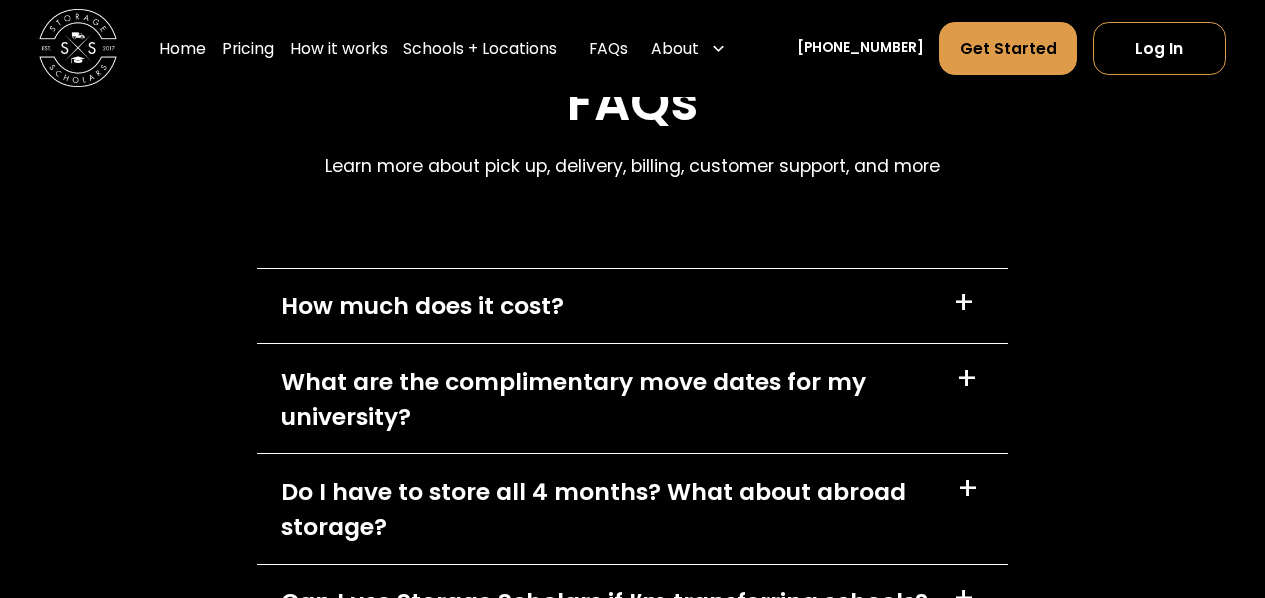 scroll, scrollTop: 7800, scrollLeft: 0, axis: vertical 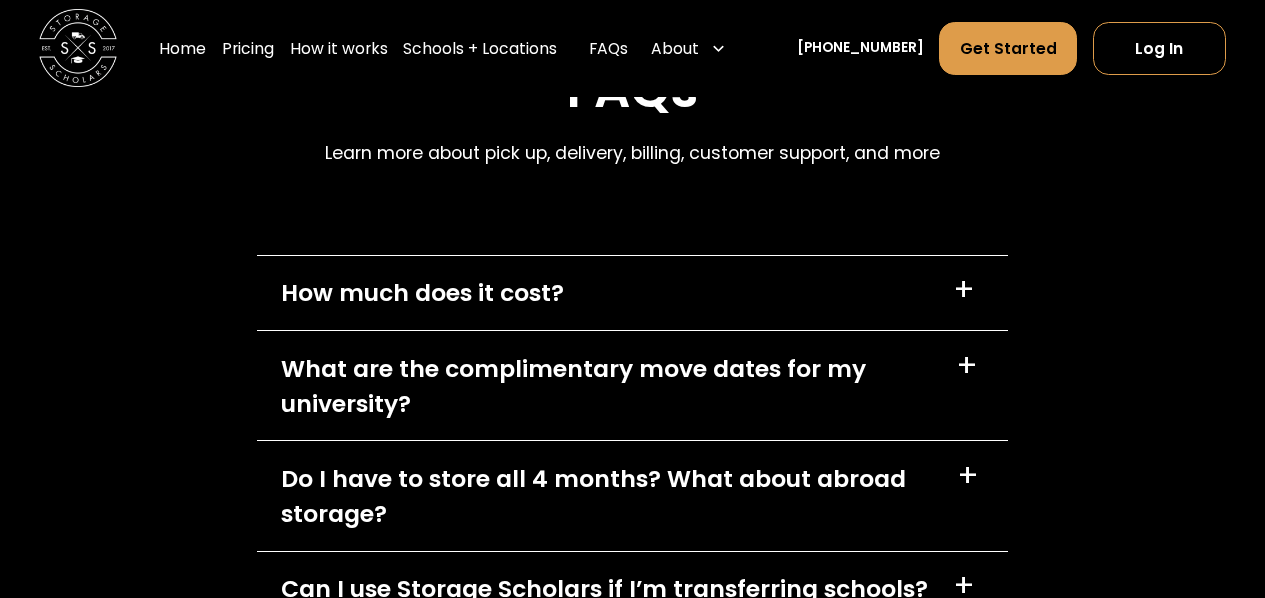 click on "+" at bounding box center [964, 290] 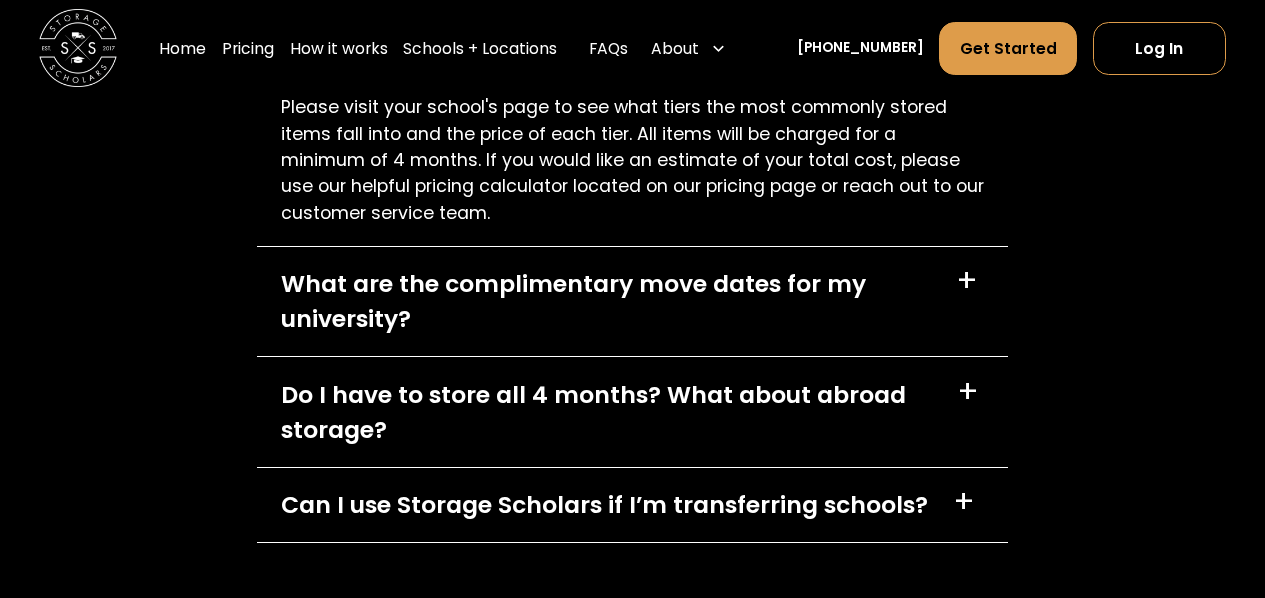 scroll, scrollTop: 8320, scrollLeft: 0, axis: vertical 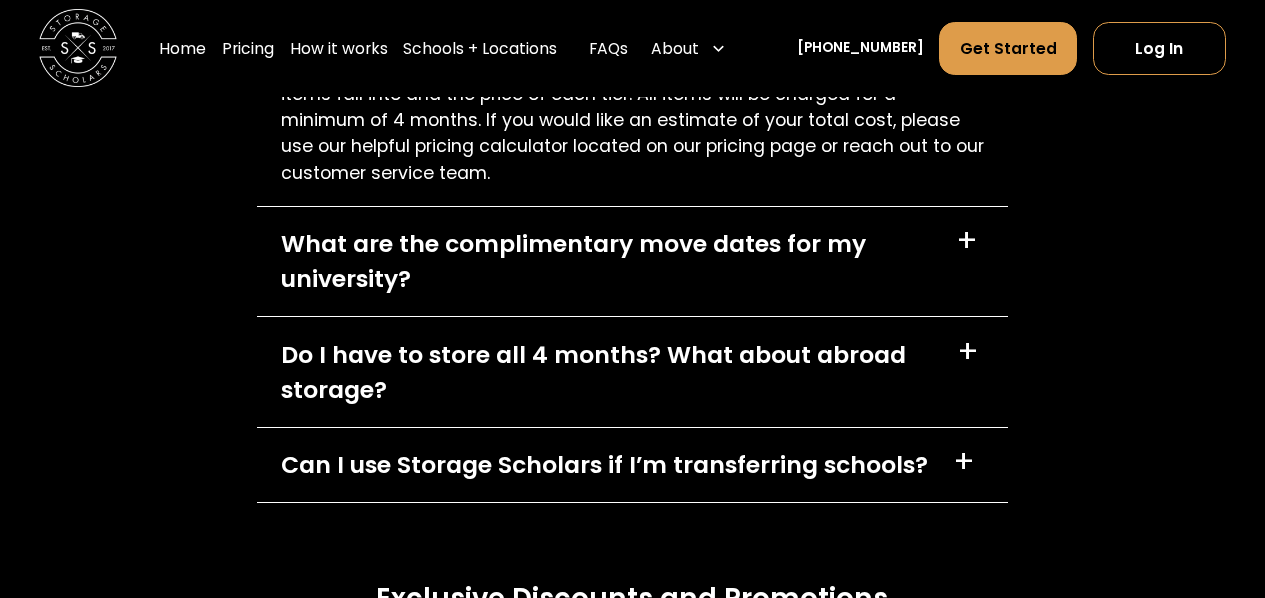 click on "+" at bounding box center (967, 241) 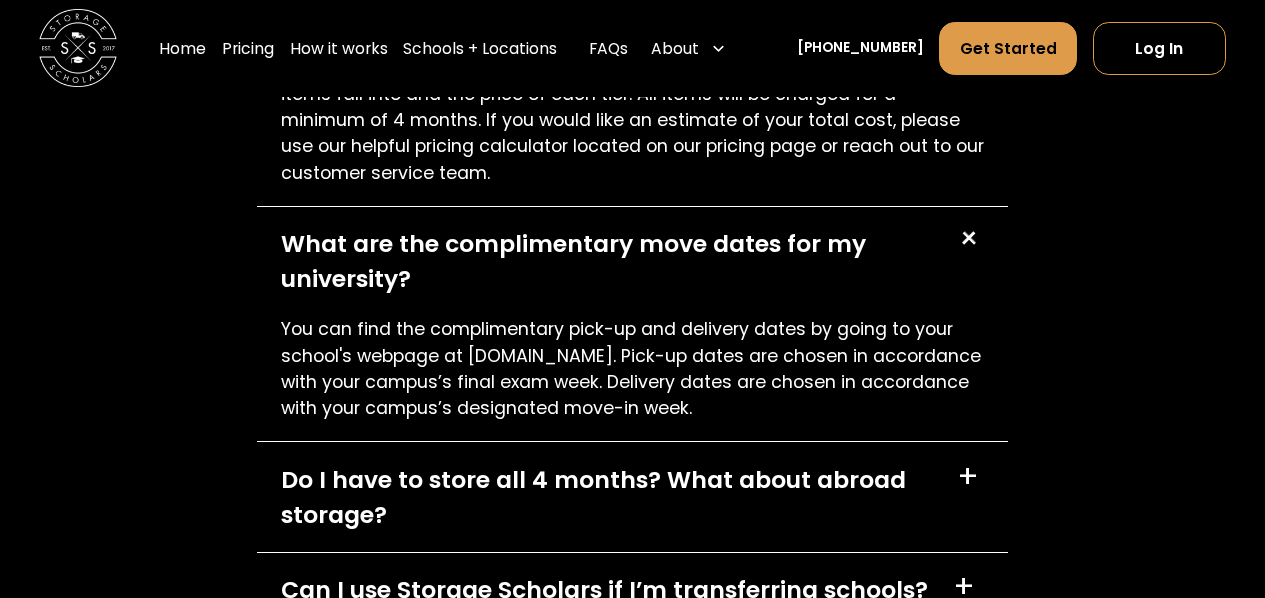 click on "+" at bounding box center (968, 240) 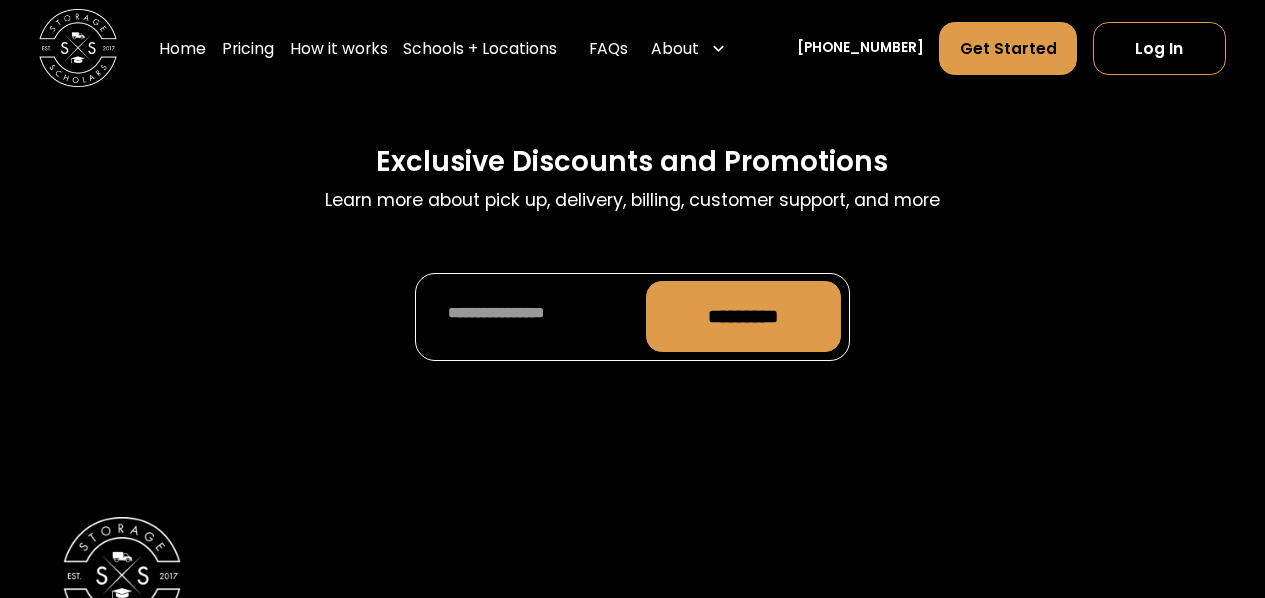 scroll, scrollTop: 8760, scrollLeft: 0, axis: vertical 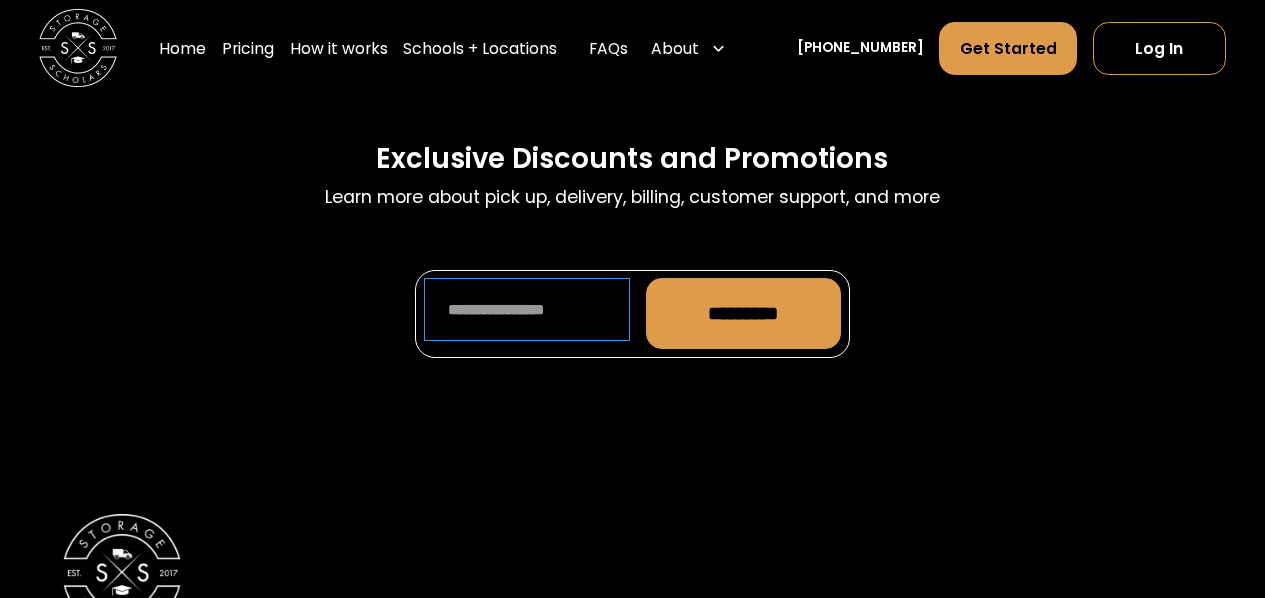 click at bounding box center [527, 309] 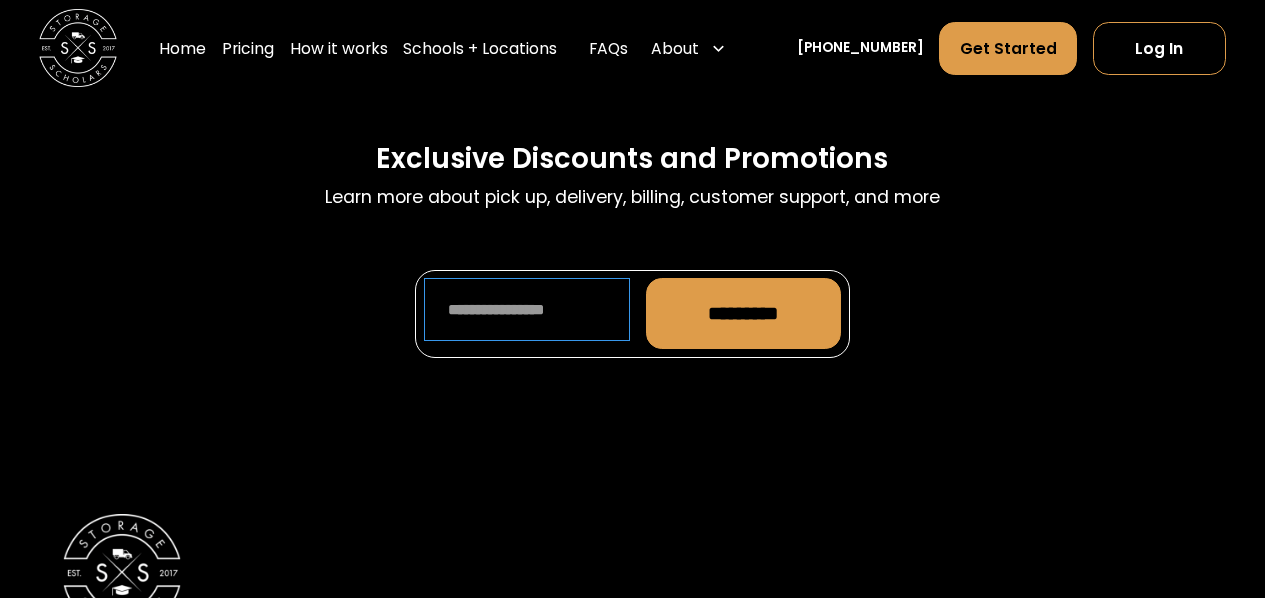type on "**********" 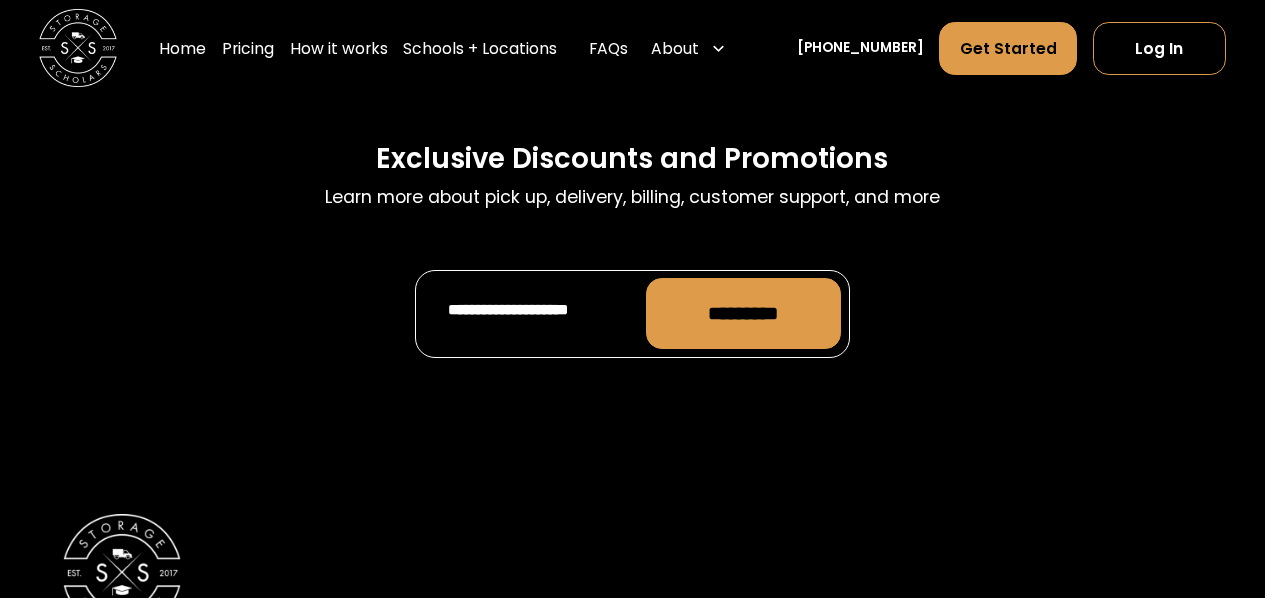 click on "*********" at bounding box center (743, 313) 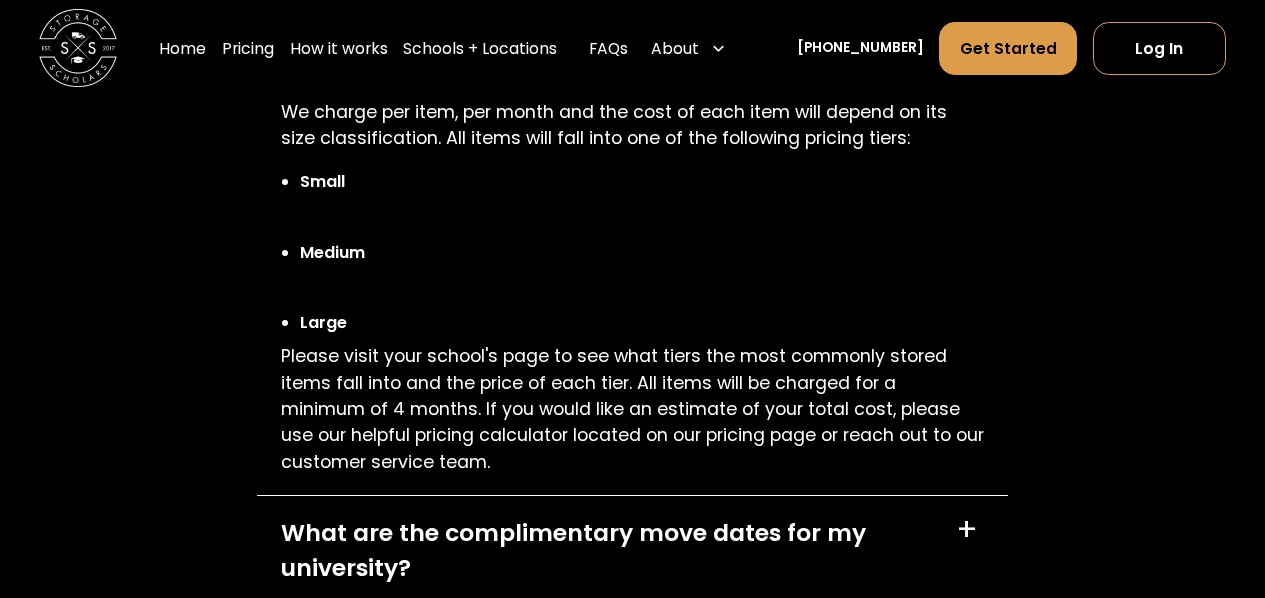 scroll, scrollTop: 7983, scrollLeft: 0, axis: vertical 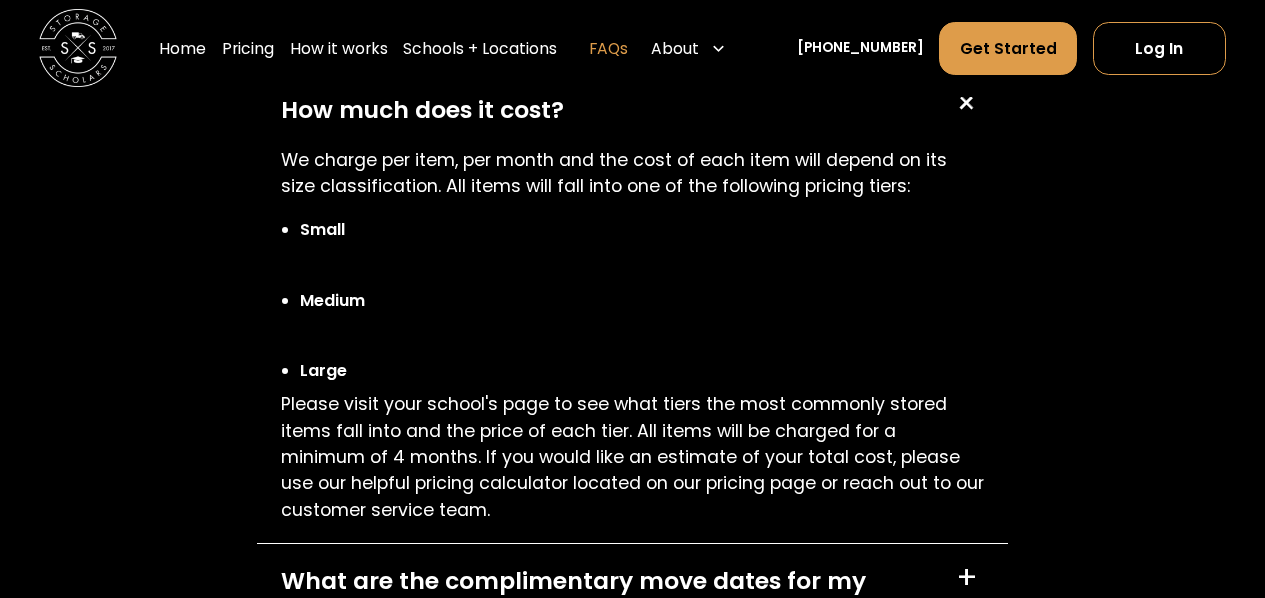 click on "FAQs" at bounding box center (608, 49) 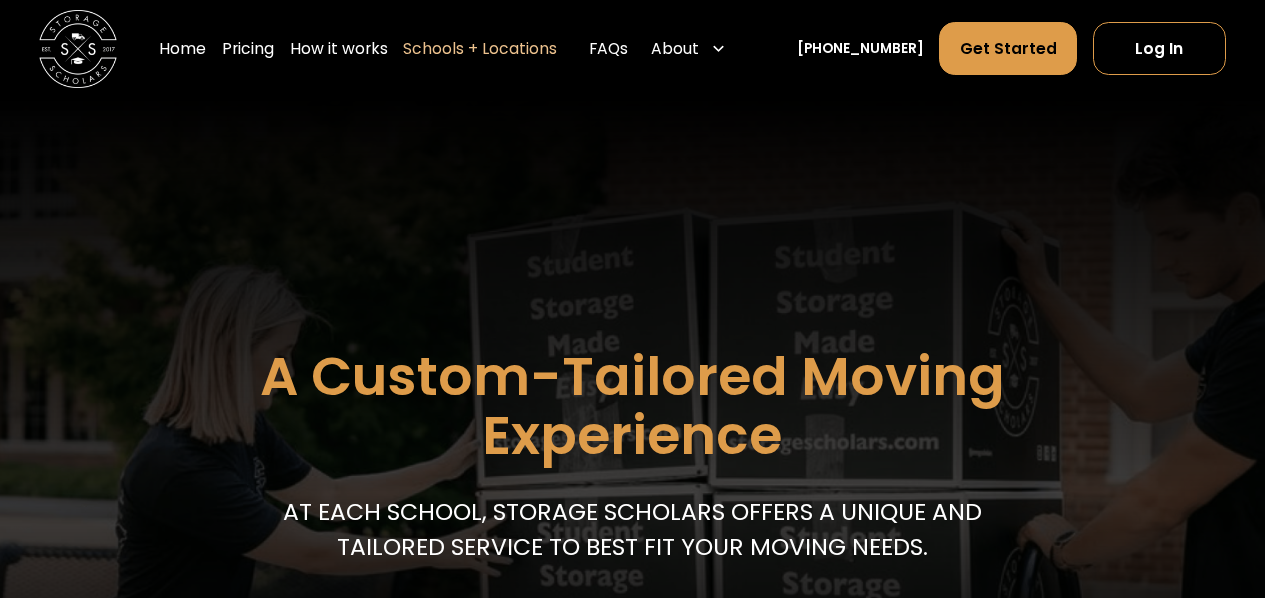 scroll, scrollTop: 40, scrollLeft: 0, axis: vertical 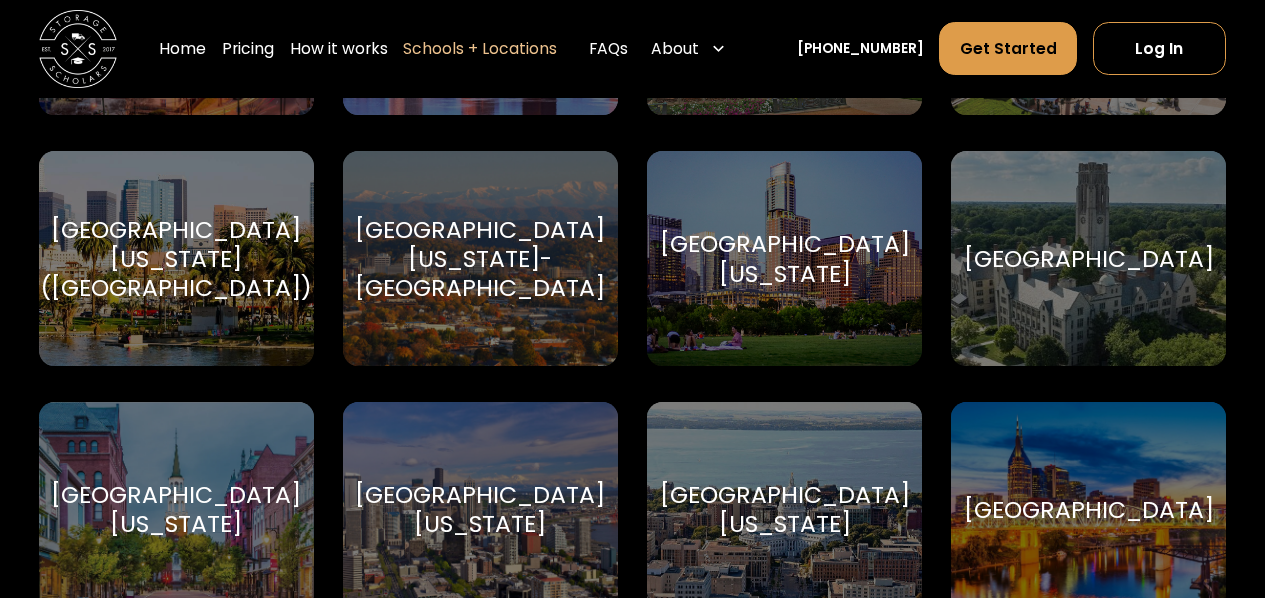 click on "[GEOGRAPHIC_DATA][US_STATE]-[GEOGRAPHIC_DATA]" at bounding box center (480, 259) 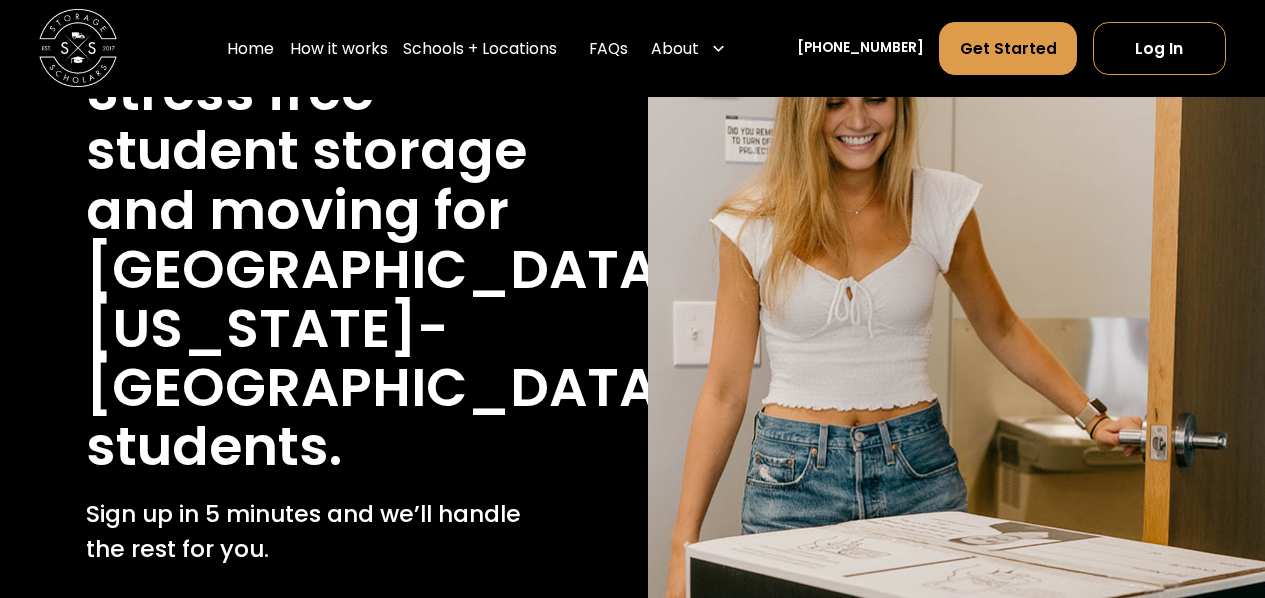scroll, scrollTop: 746, scrollLeft: 0, axis: vertical 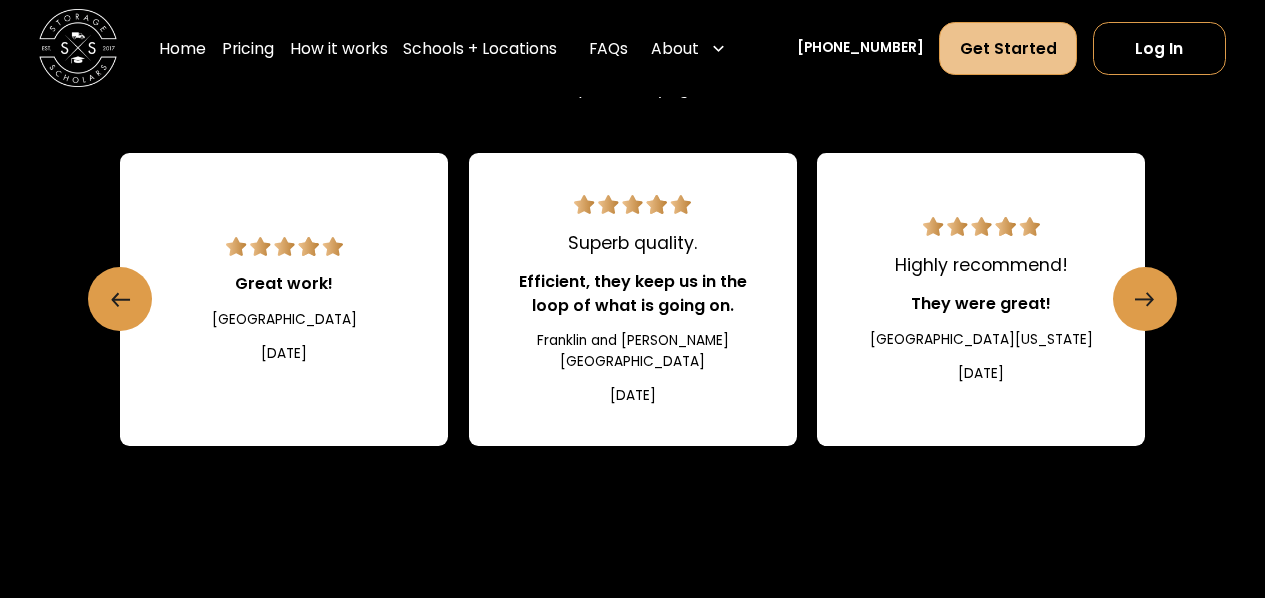 click on "Get Started" at bounding box center (1008, 48) 